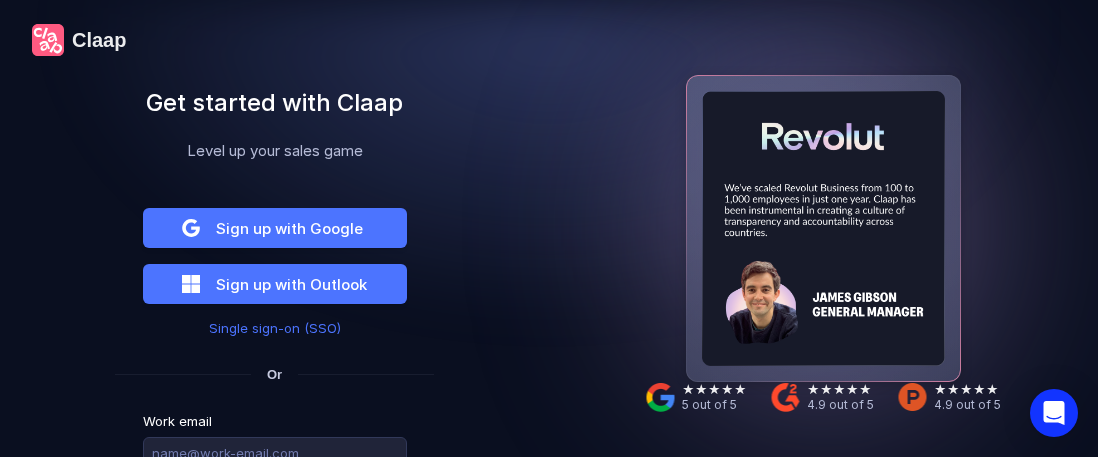 scroll, scrollTop: 0, scrollLeft: 0, axis: both 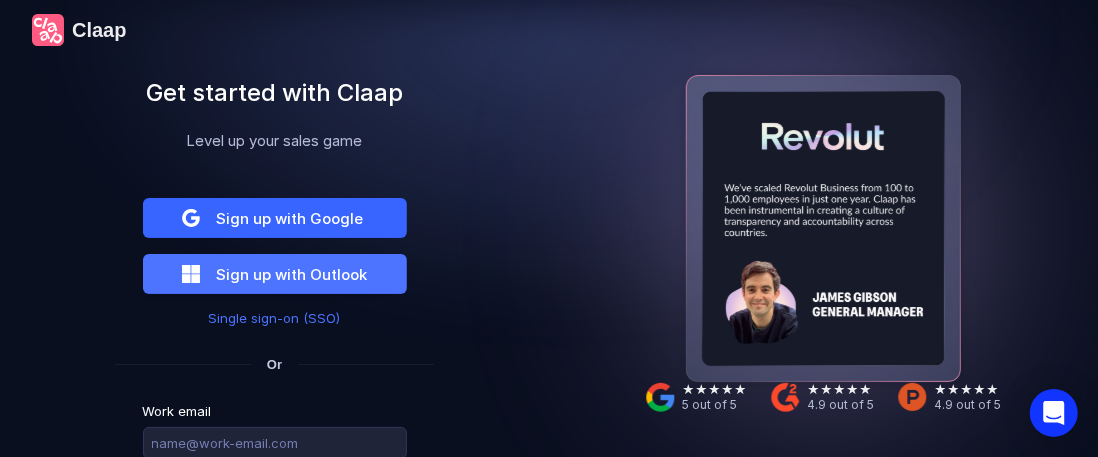 click on "Sign up with Google" at bounding box center (275, 218) 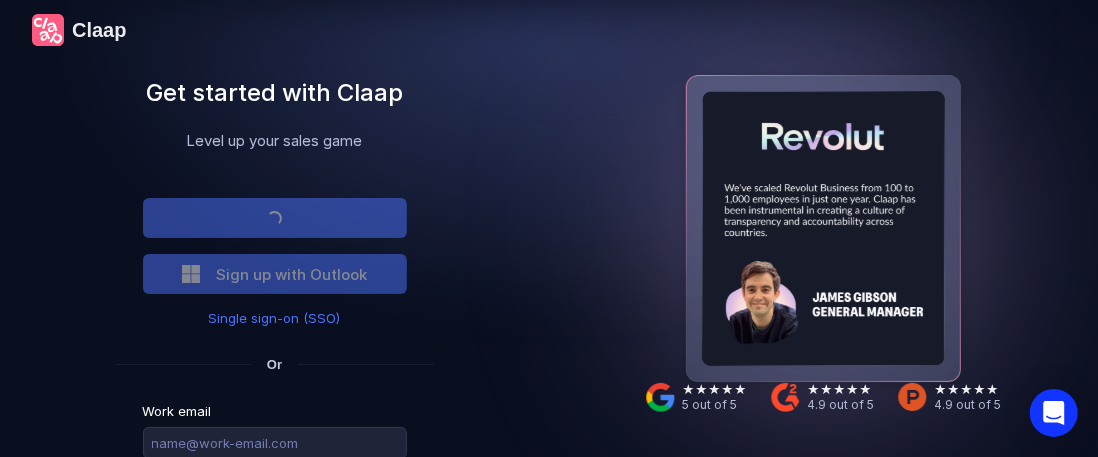 scroll, scrollTop: 255, scrollLeft: 0, axis: vertical 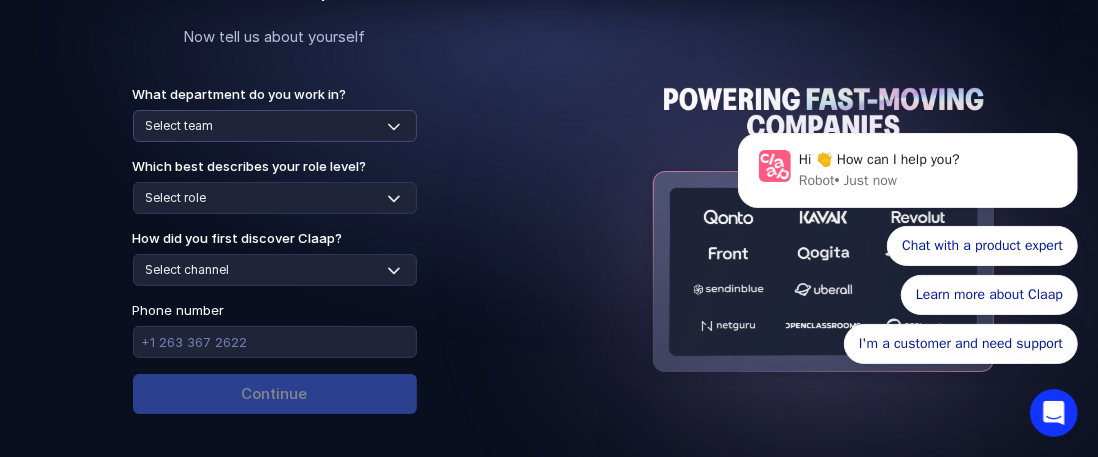click on "Select team Sales Marketing Operations Customer Support Human Resources Product & Engineering Finance" at bounding box center (275, 126) 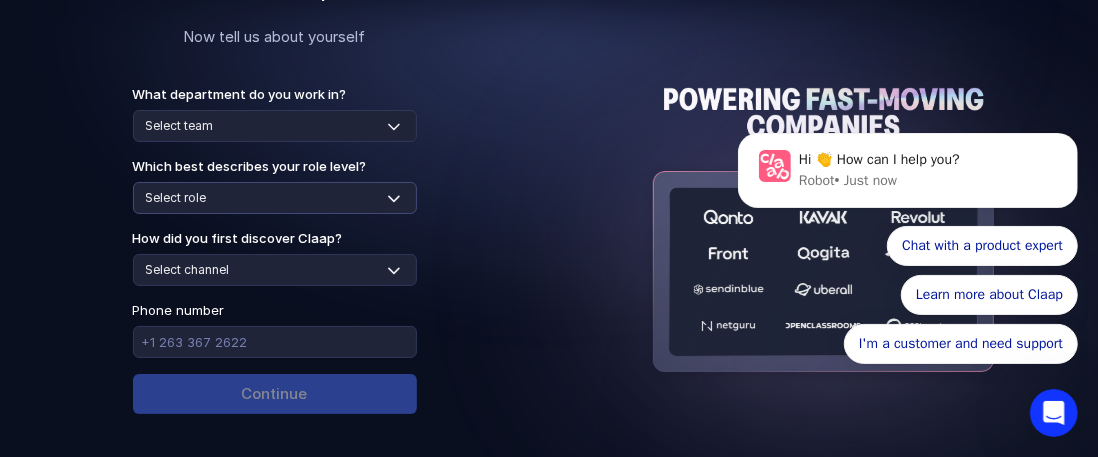 click on "Select role Individual Contributor / Team Member Manager / Team Leader Senior Leadership: Head of, Director, VP, ... Executive / C-suite" at bounding box center [275, 198] 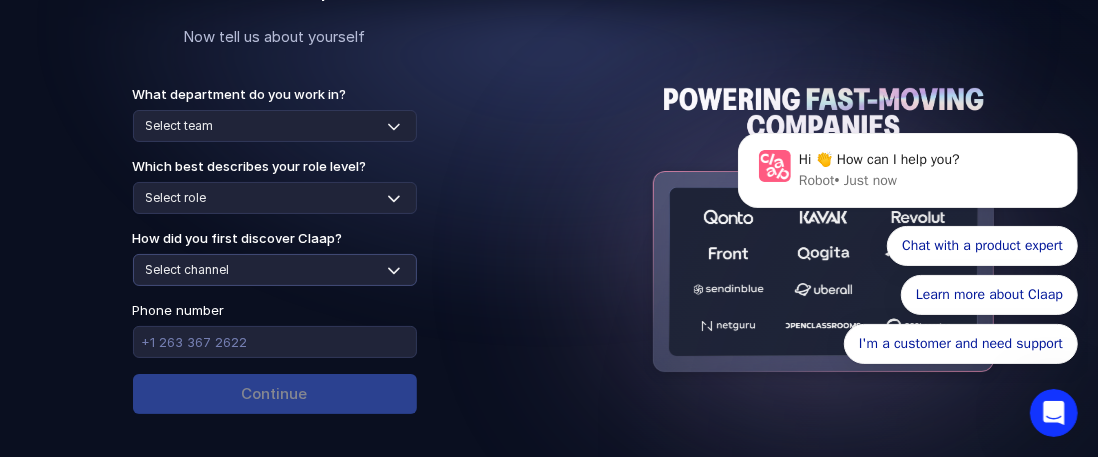 click on "Select channel Social media Youtube or banner advert Claap contacted me Friend or colleague recommendation Someone sent me a video with Claap Podcast or newsletter Google / Web search Product Hunt Other" at bounding box center (275, 270) 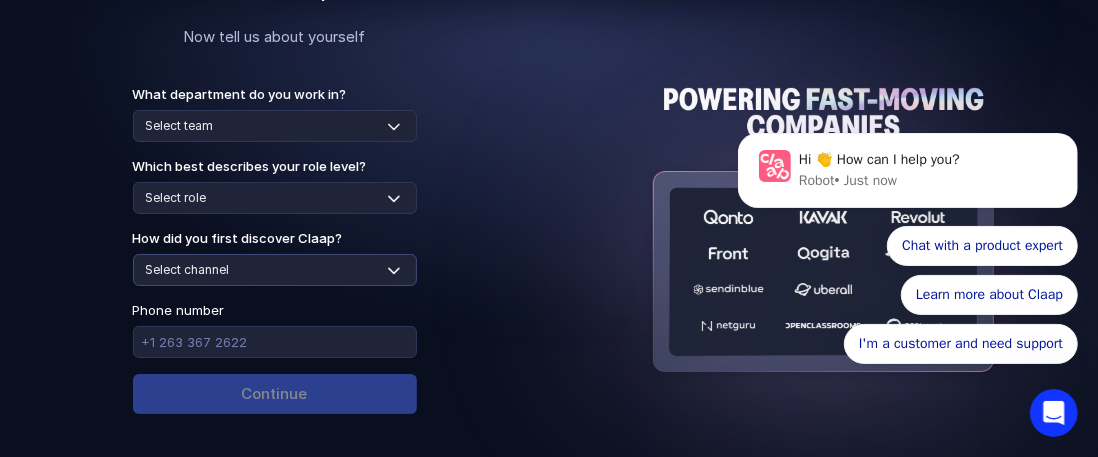 select on "google-web-search" 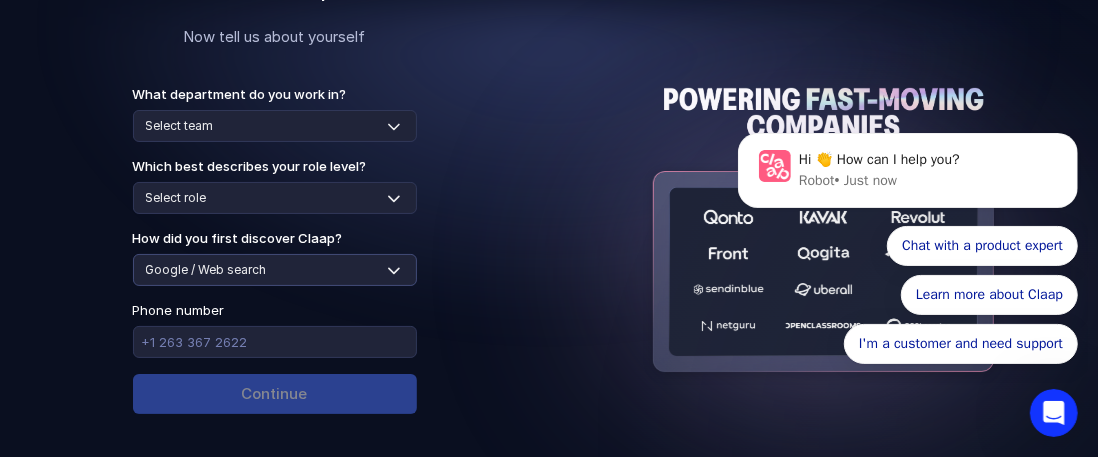 click on "Select channel Social media Youtube or banner advert Claap contacted me Friend or colleague recommendation Someone sent me a video with Claap Podcast or newsletter Google / Web search Product Hunt Other" at bounding box center [275, 270] 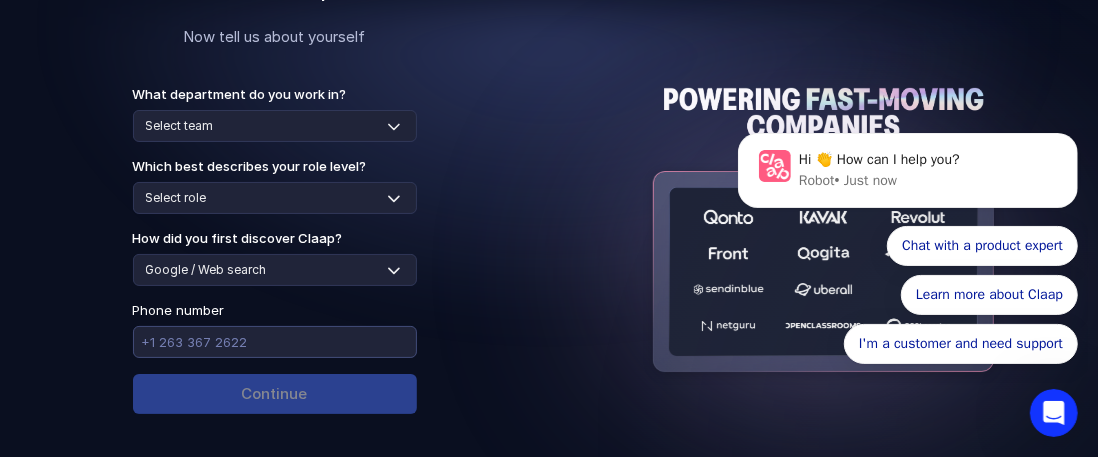 click at bounding box center [275, 342] 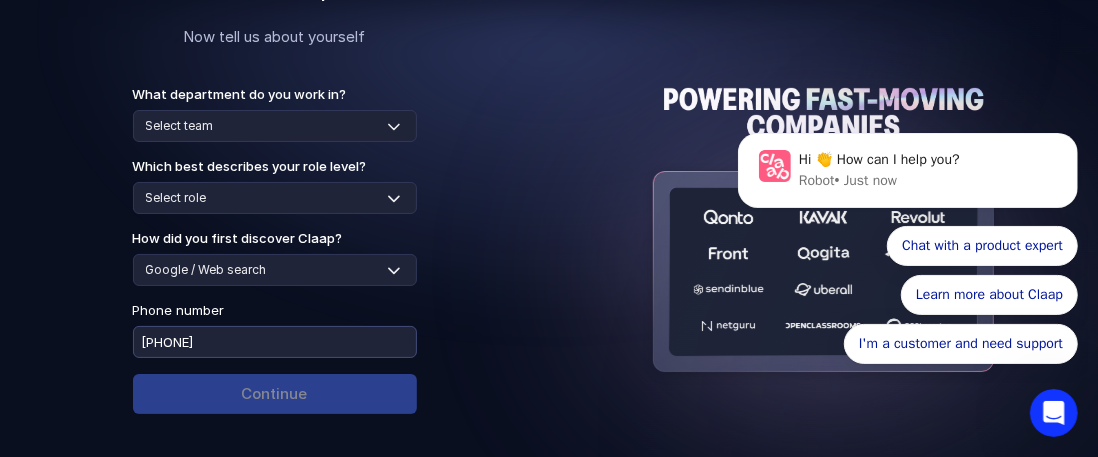 type on "[PHONE]" 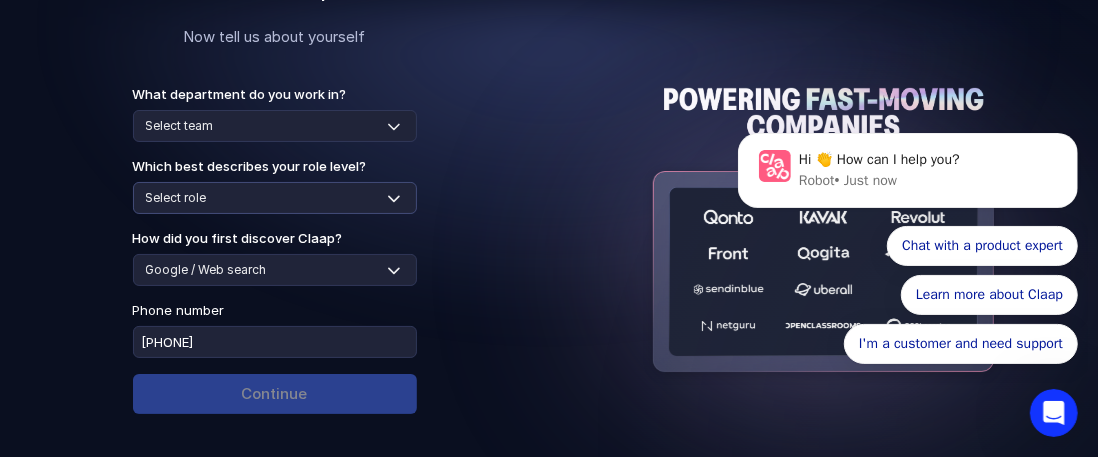 click on "Select role Individual Contributor / Team Member Manager / Team Leader Senior Leadership: Head of, Director, VP, ... Executive / C-suite" at bounding box center [275, 198] 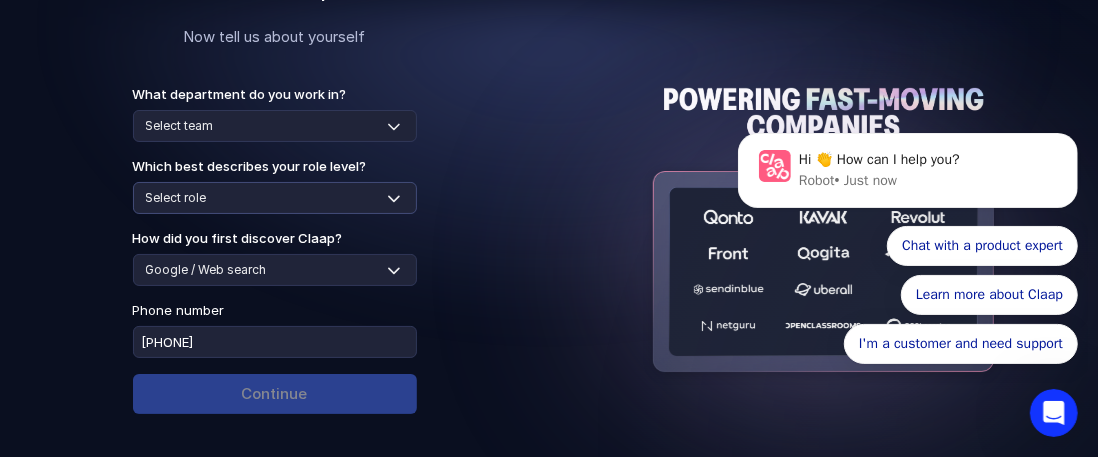 select on "individual-contributor" 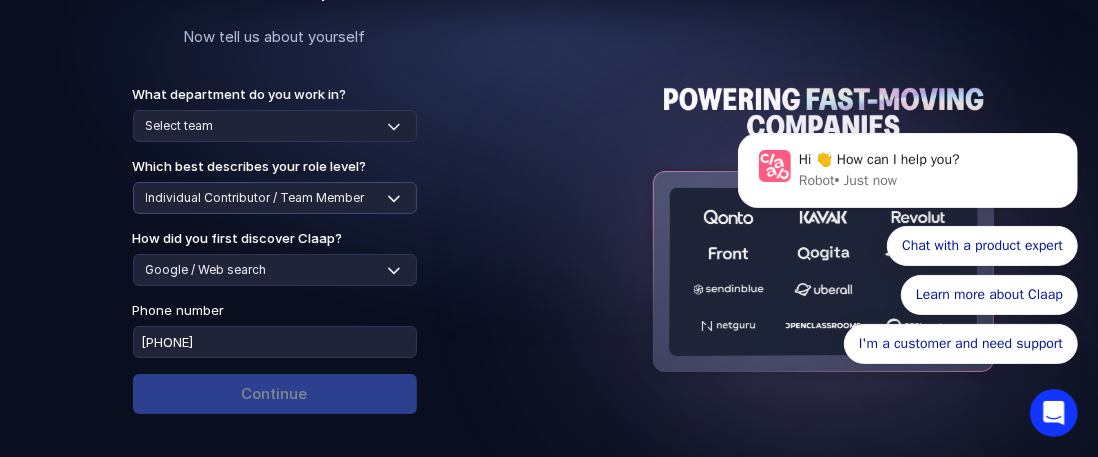 click on "Select role Individual Contributor / Team Member Manager / Team Leader Senior Leadership: Head of, Director, VP, ... Executive / C-suite" at bounding box center (275, 198) 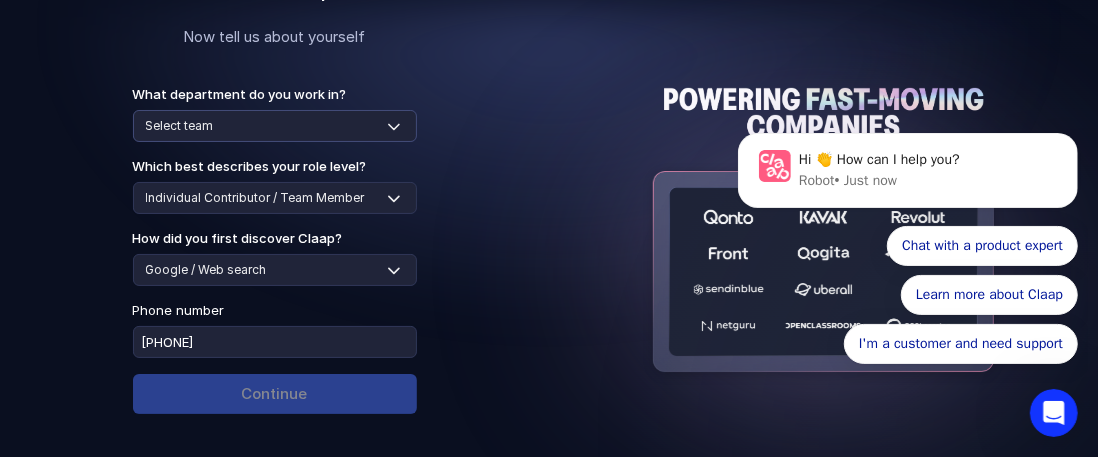 click on "Select team Sales Marketing Operations Customer Support Human Resources Product & Engineering Finance" at bounding box center (275, 126) 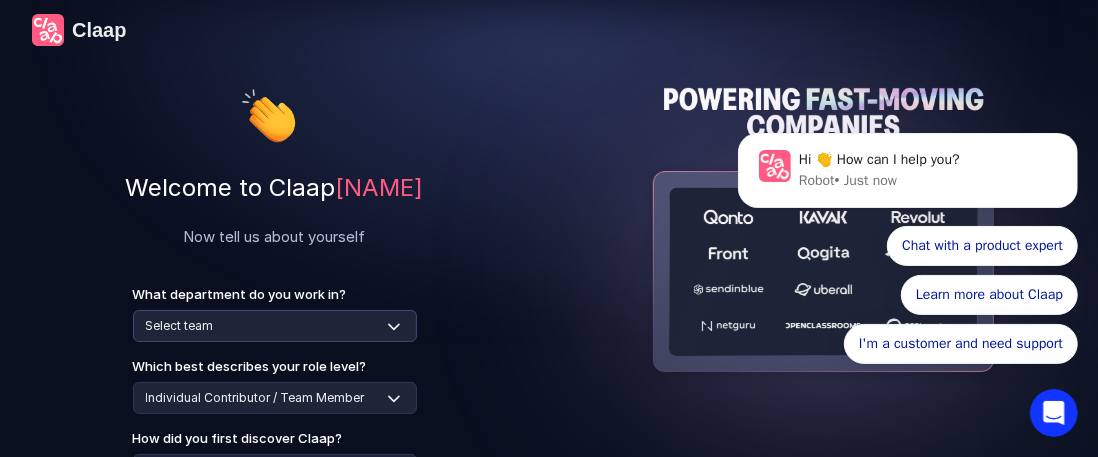 scroll, scrollTop: 110, scrollLeft: 0, axis: vertical 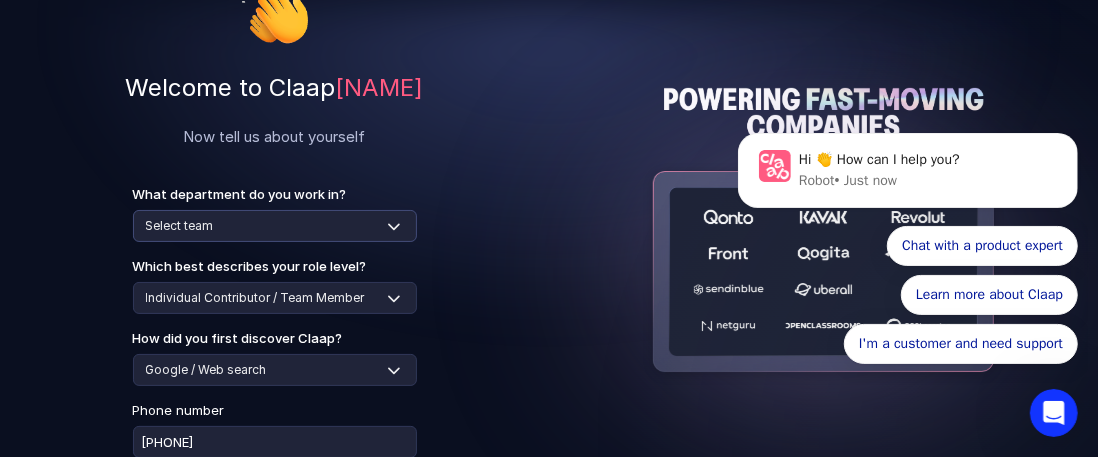 click on "Select team Sales Marketing Operations Customer Support Human Resources Product & Engineering Finance" at bounding box center [275, 226] 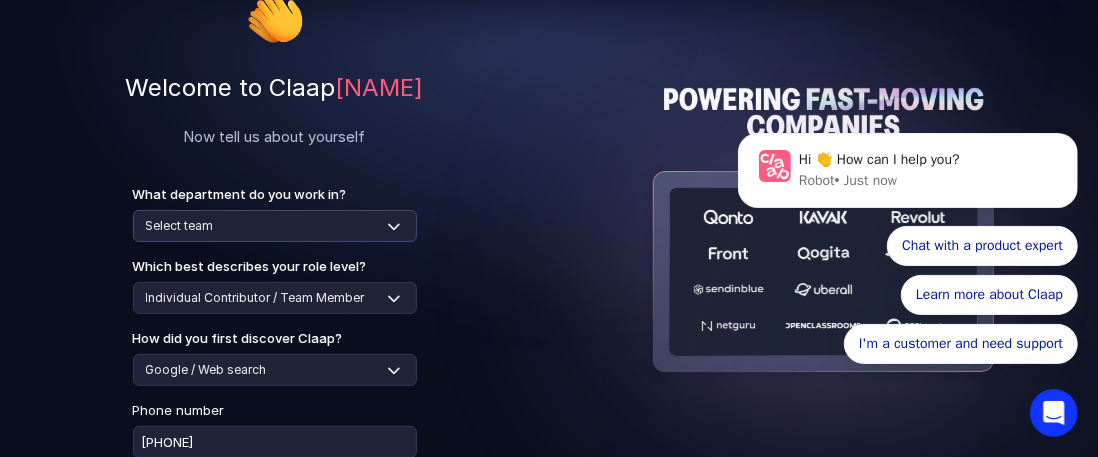 select on "finance" 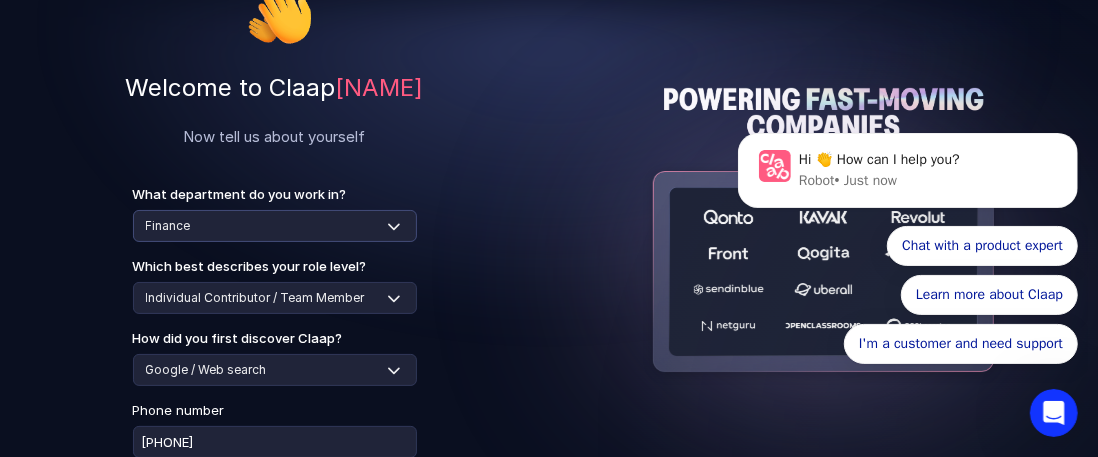 click on "Select team Sales Marketing Operations Customer Support Human Resources Product & Engineering Finance" at bounding box center [275, 226] 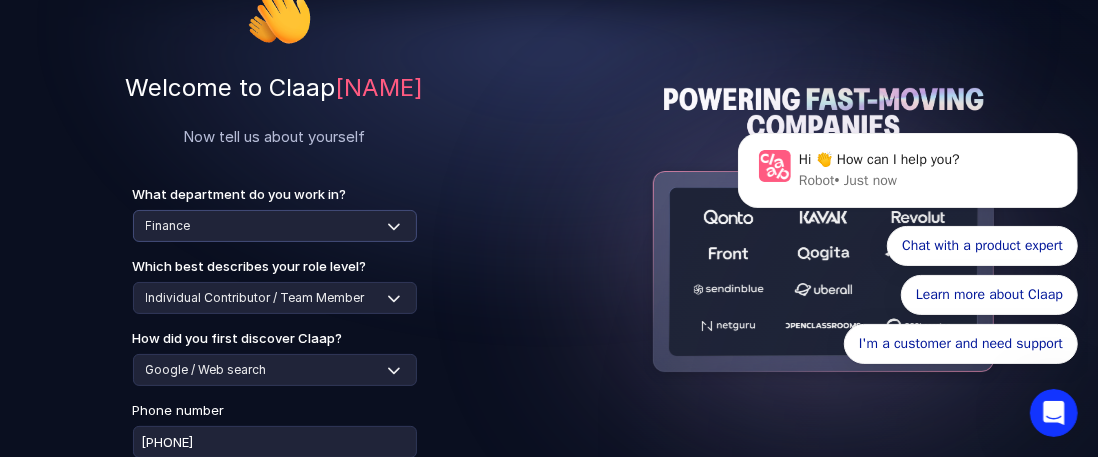 scroll, scrollTop: 210, scrollLeft: 0, axis: vertical 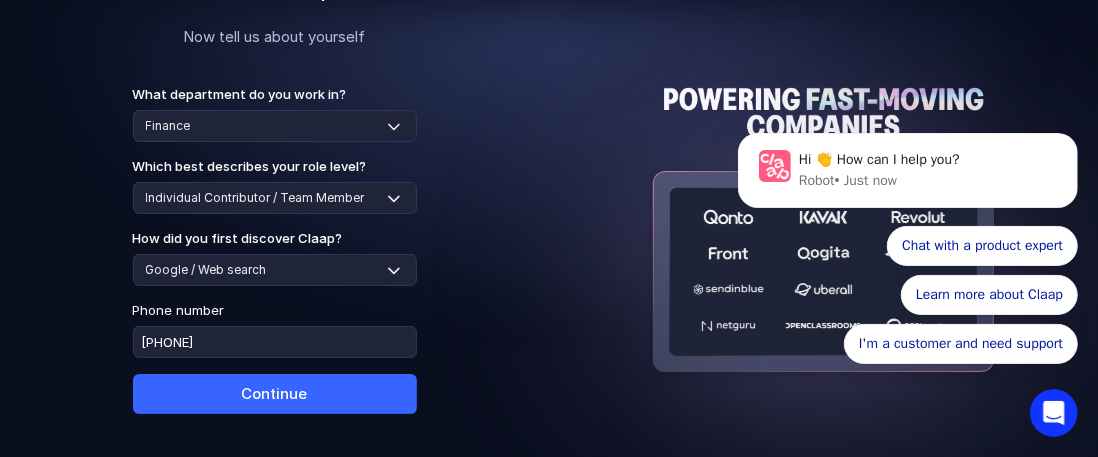 click on "Continue" at bounding box center [275, 394] 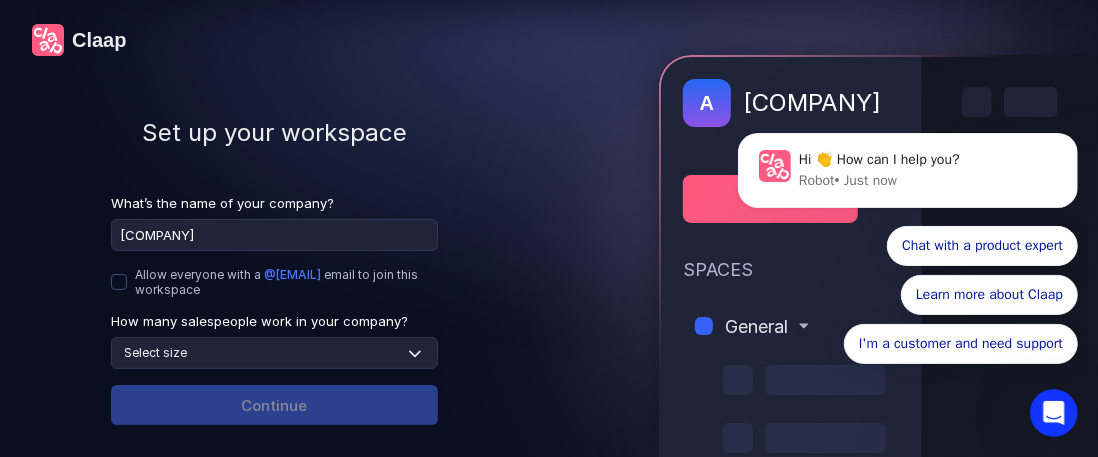 click at bounding box center [119, 282] 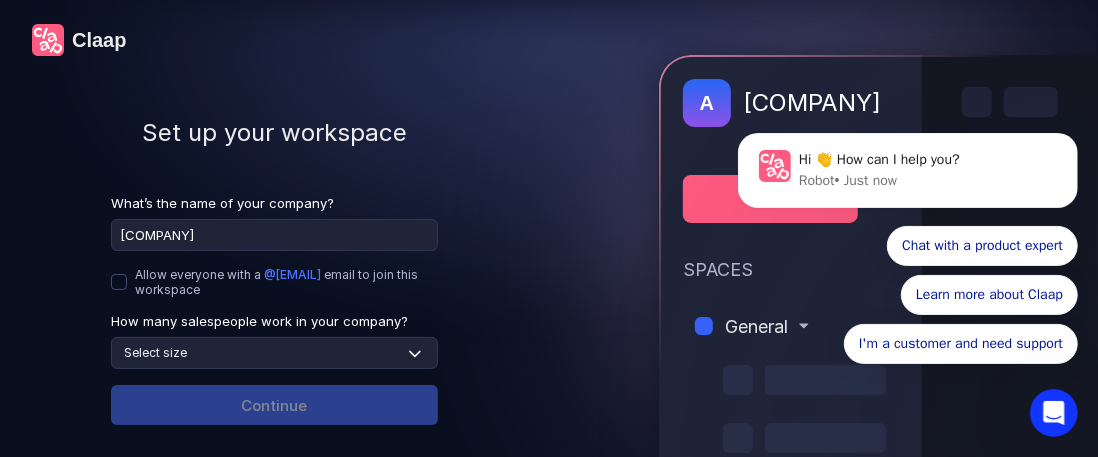 checkbox on "true" 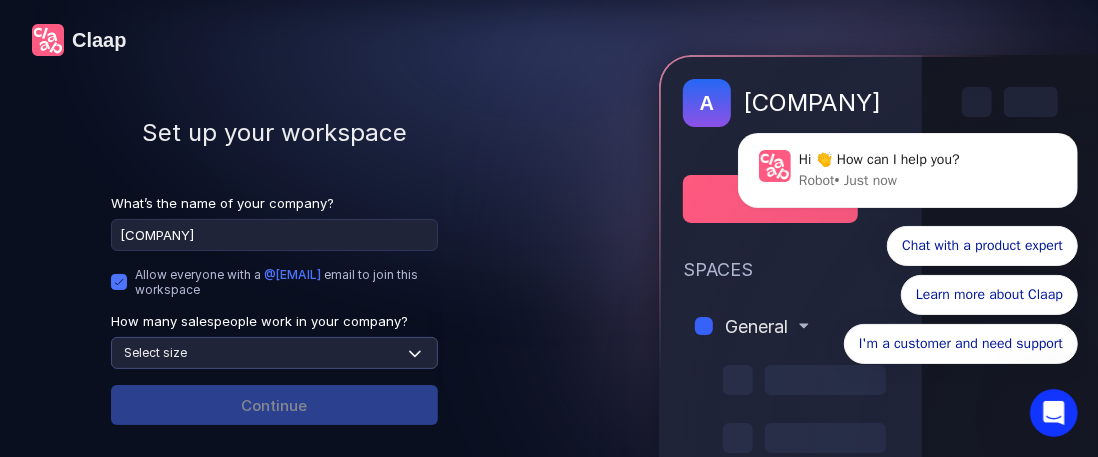 click on "Select size None 1-4 5-30 31-100 101-500 500+" at bounding box center (274, 353) 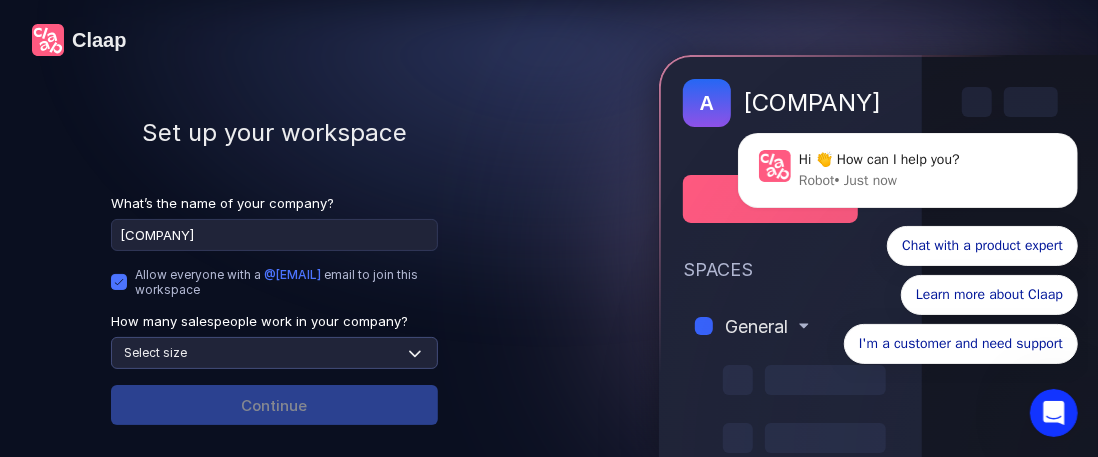 select on "none" 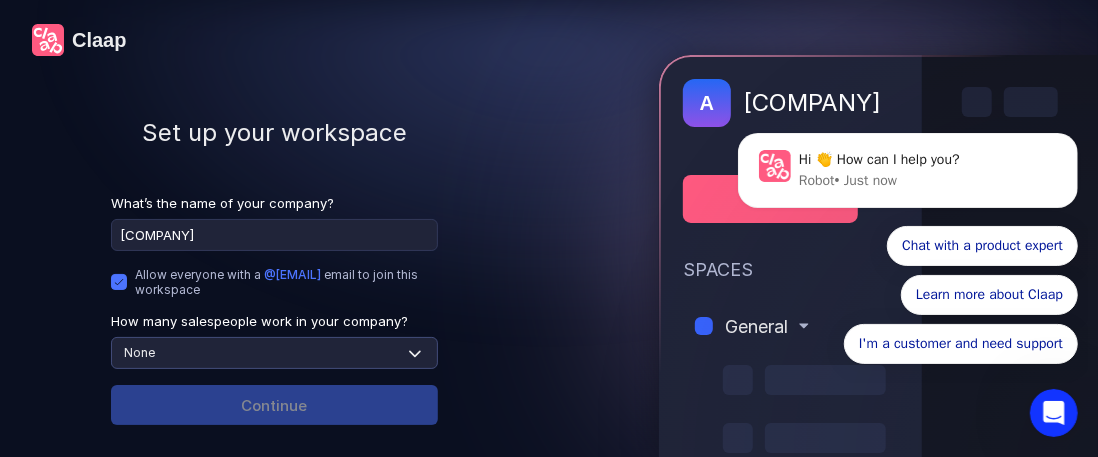 click on "Select size None 1-4 5-30 31-100 101-500 500+" at bounding box center [274, 353] 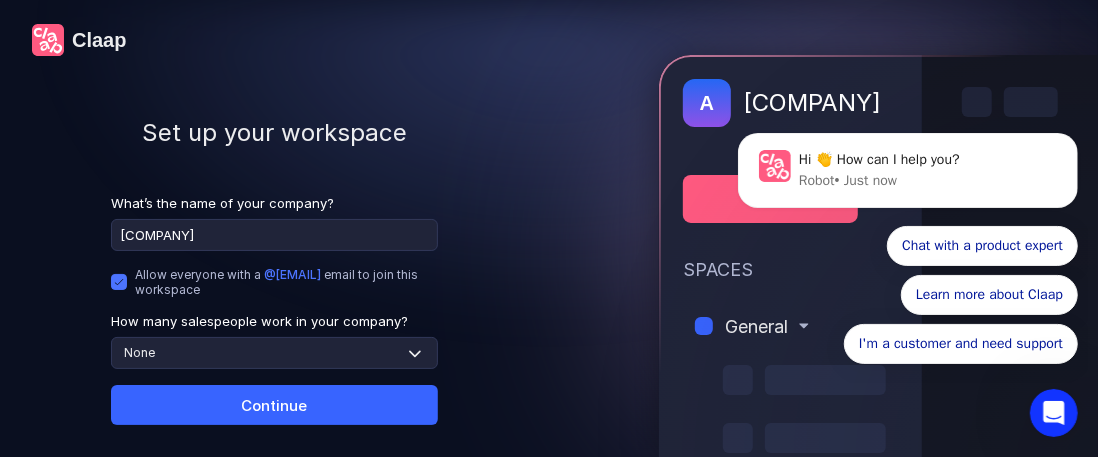 click on "Continue" at bounding box center [274, 405] 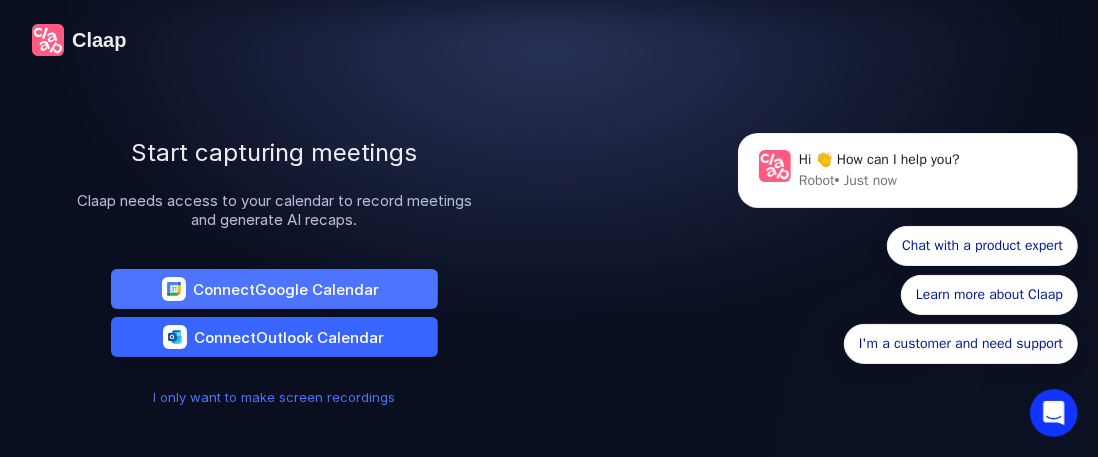 scroll, scrollTop: 22, scrollLeft: 0, axis: vertical 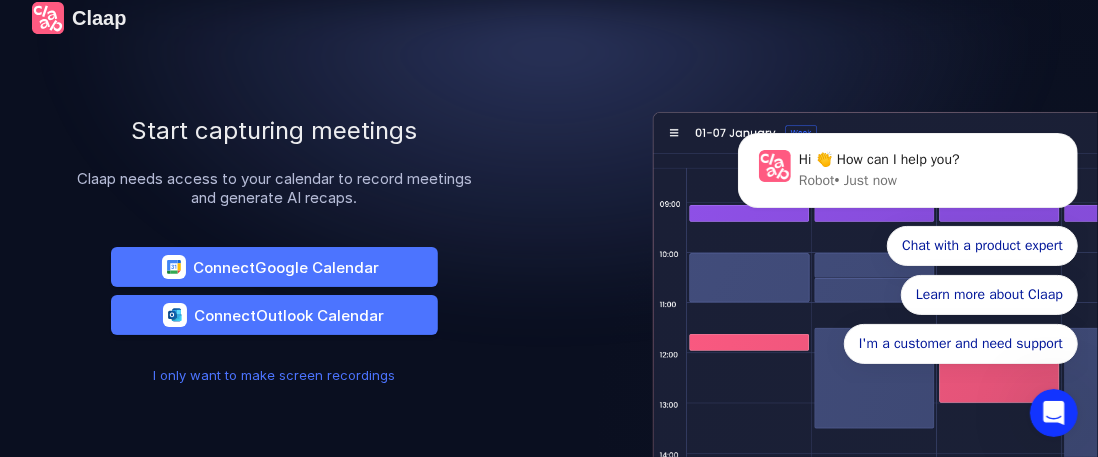 click on "I only want to make screen recordings" at bounding box center (275, 375) 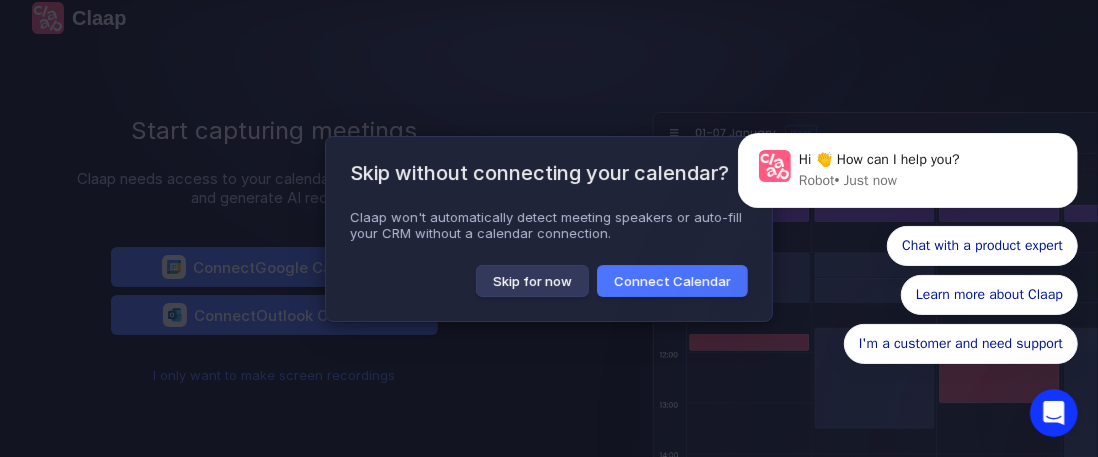 click on "Skip for now" at bounding box center (532, 281) 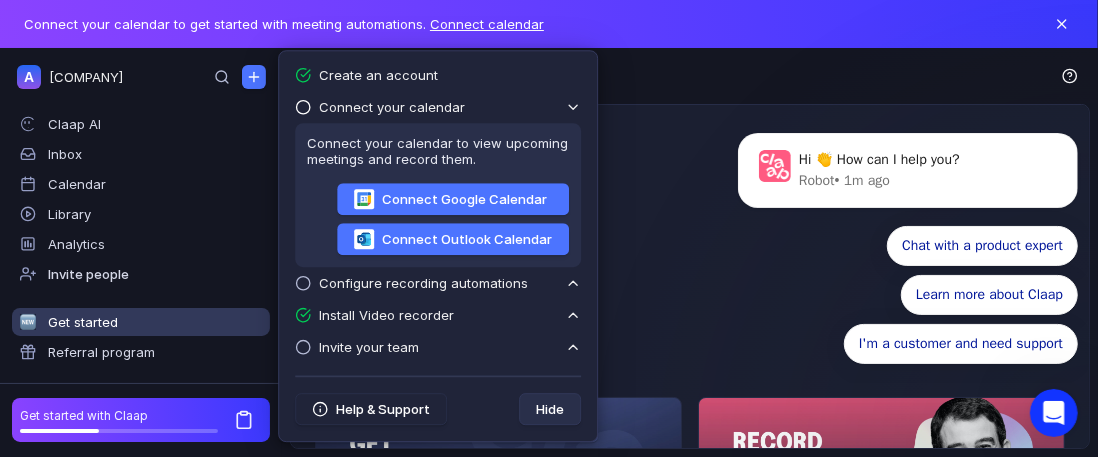 click at bounding box center [303, 283] 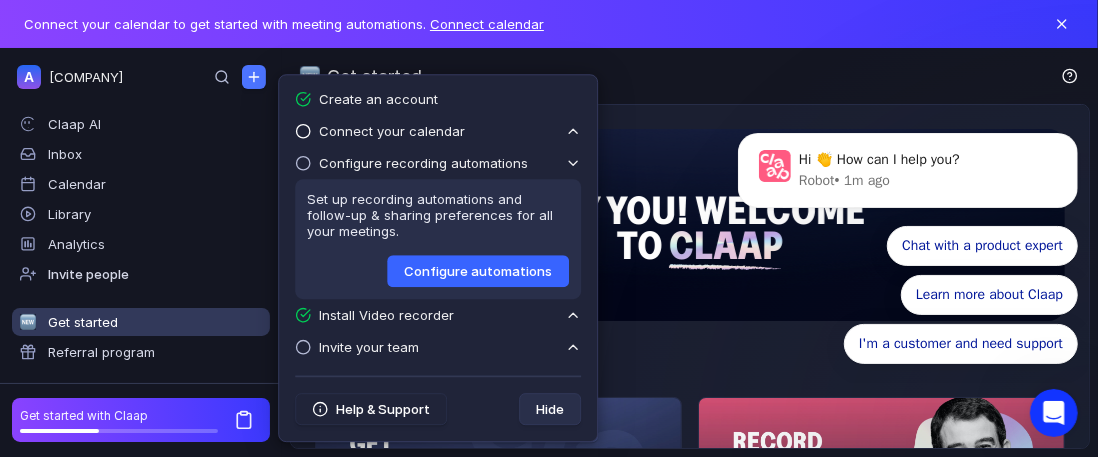 click on "Configure automations" at bounding box center (478, 271) 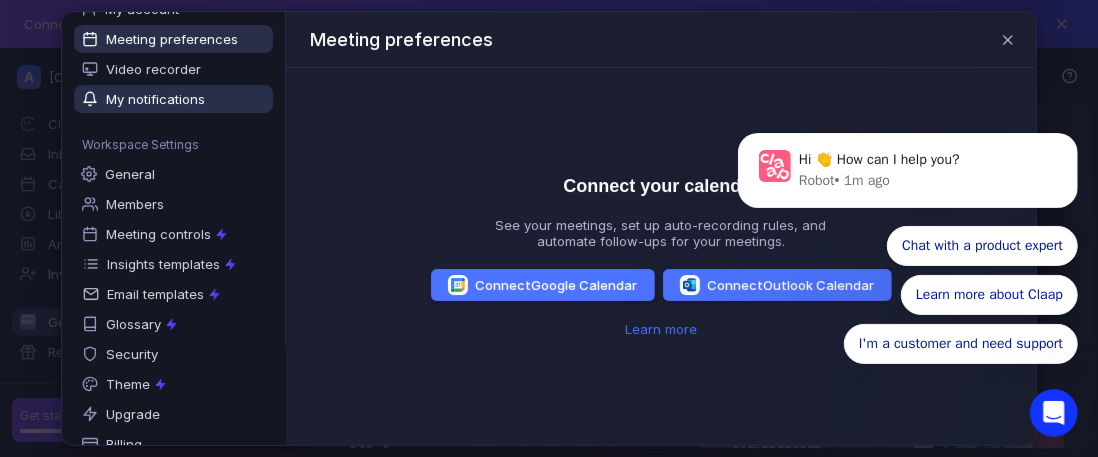scroll, scrollTop: 0, scrollLeft: 0, axis: both 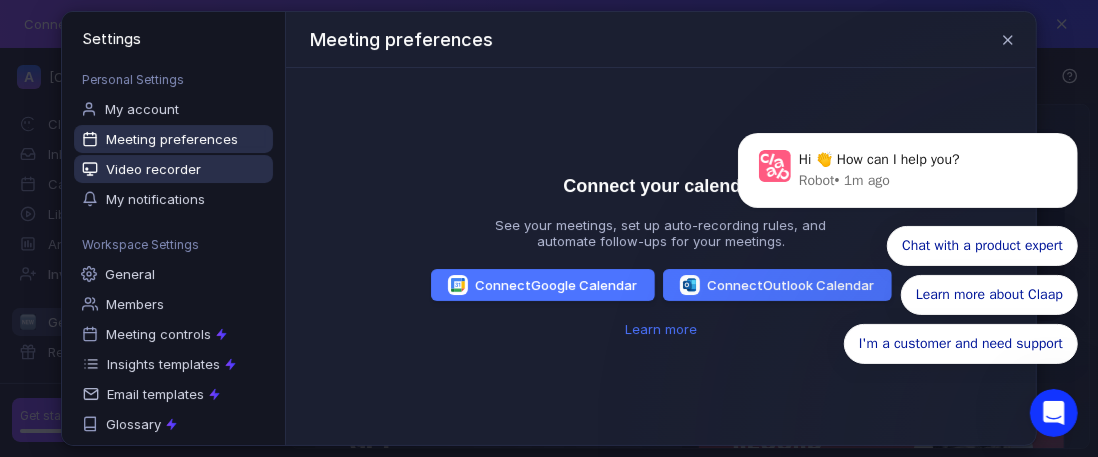click on "Video recorder" at bounding box center (173, 169) 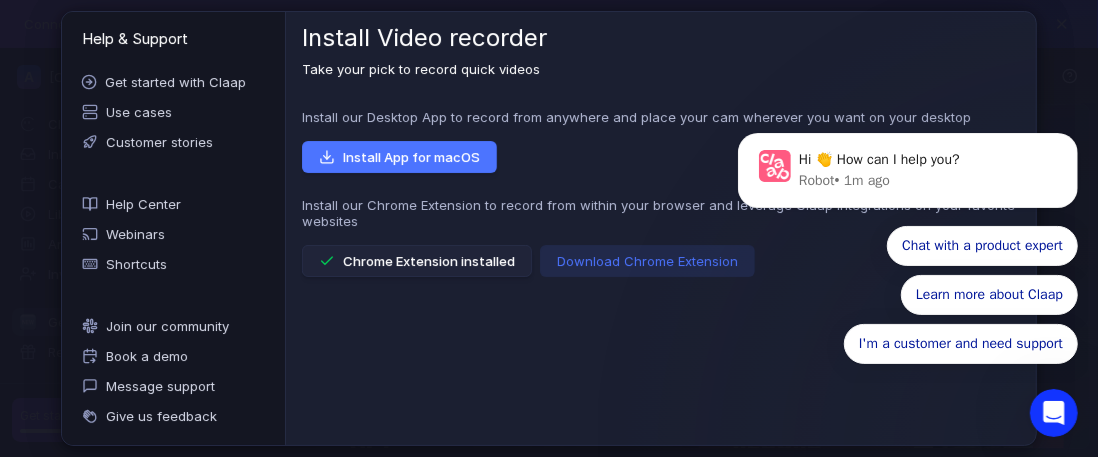 click on "Download Chrome Extension" at bounding box center (647, 261) 